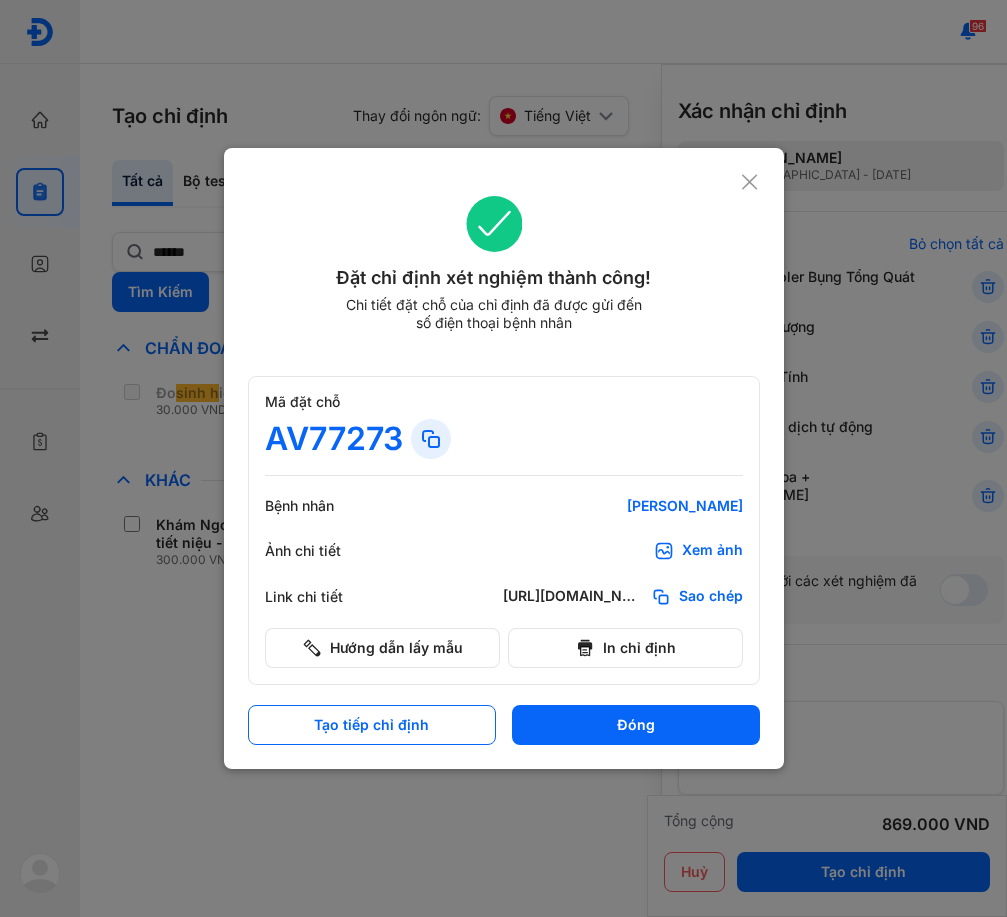 scroll, scrollTop: 0, scrollLeft: 0, axis: both 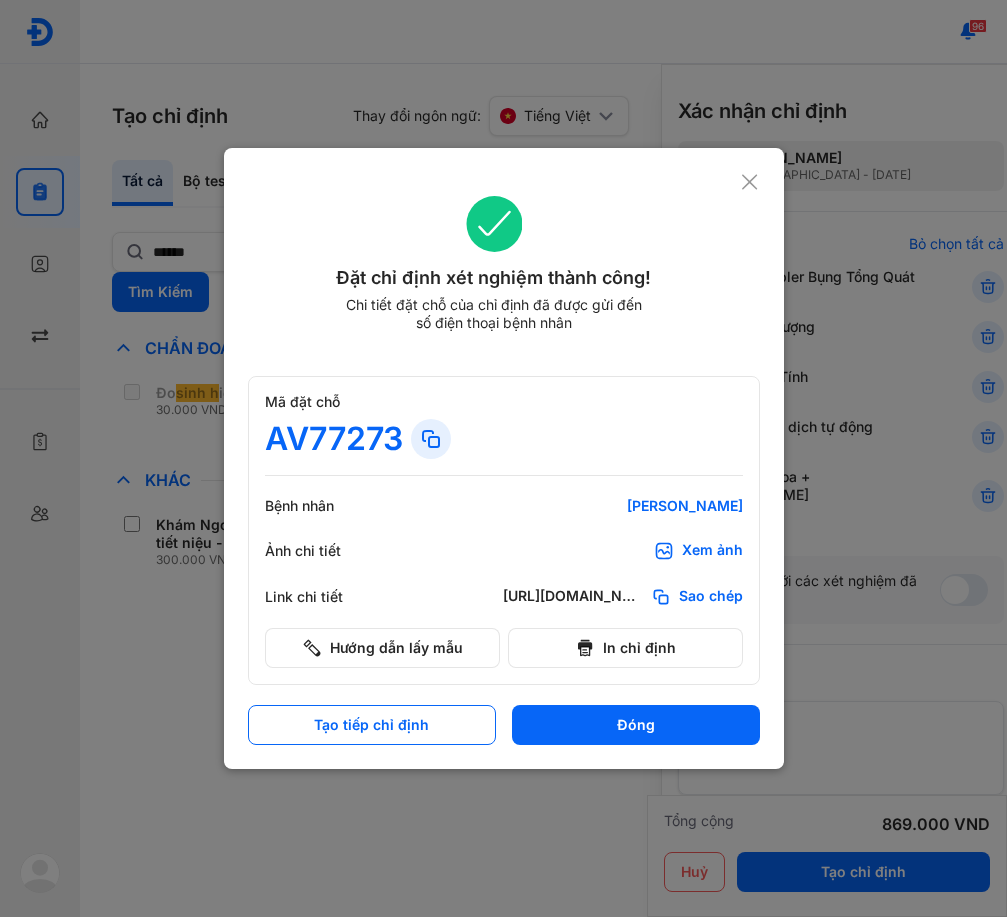 click 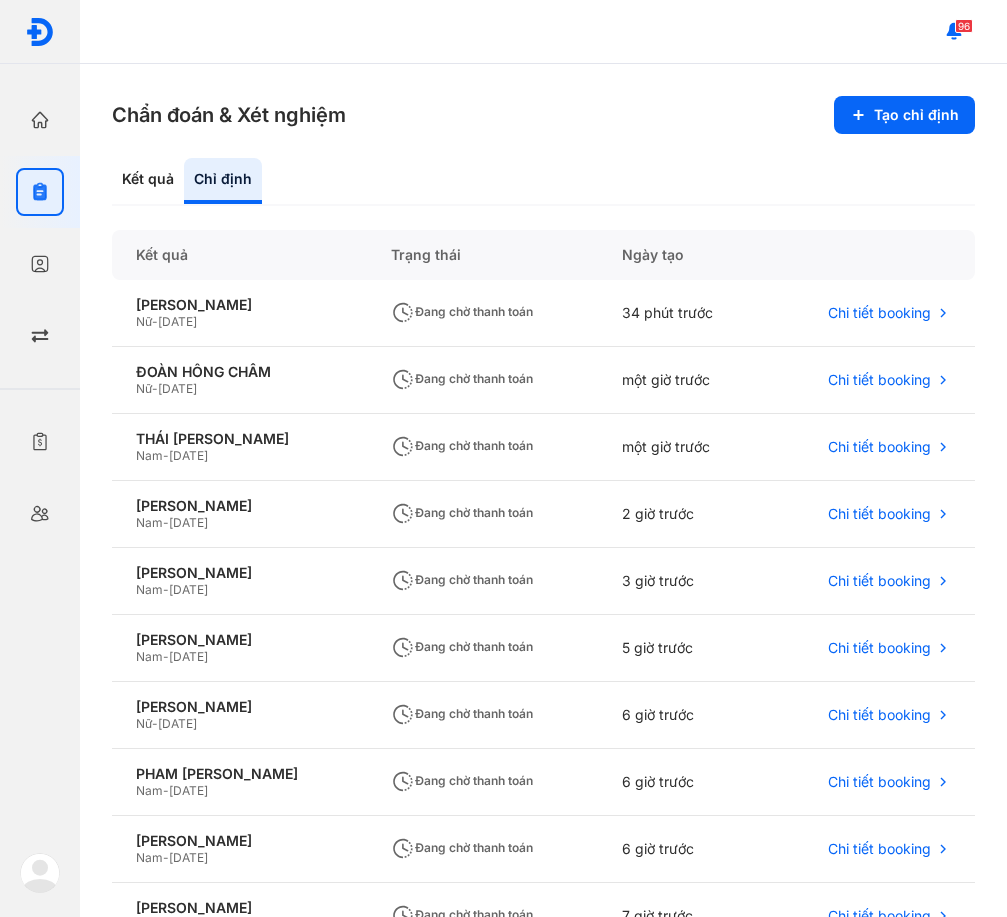 click on "Kết quả Chỉ định" at bounding box center (543, 182) 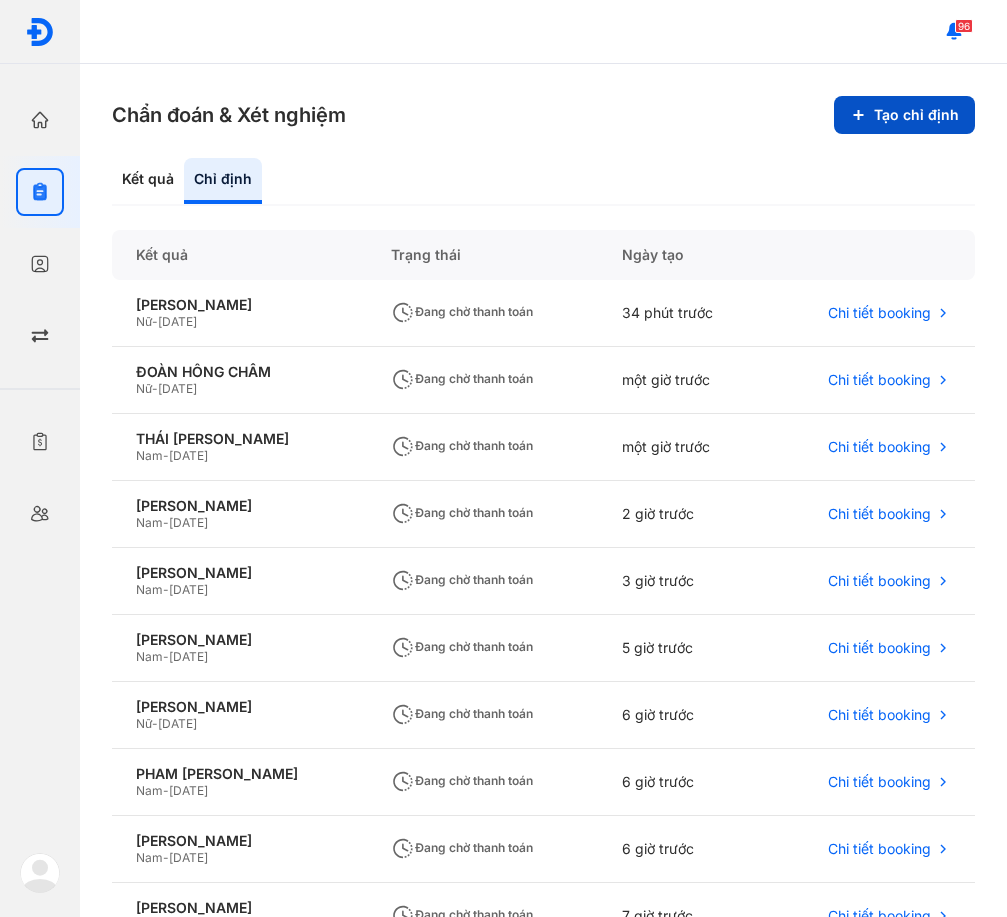 click on "Tạo chỉ định" at bounding box center [904, 115] 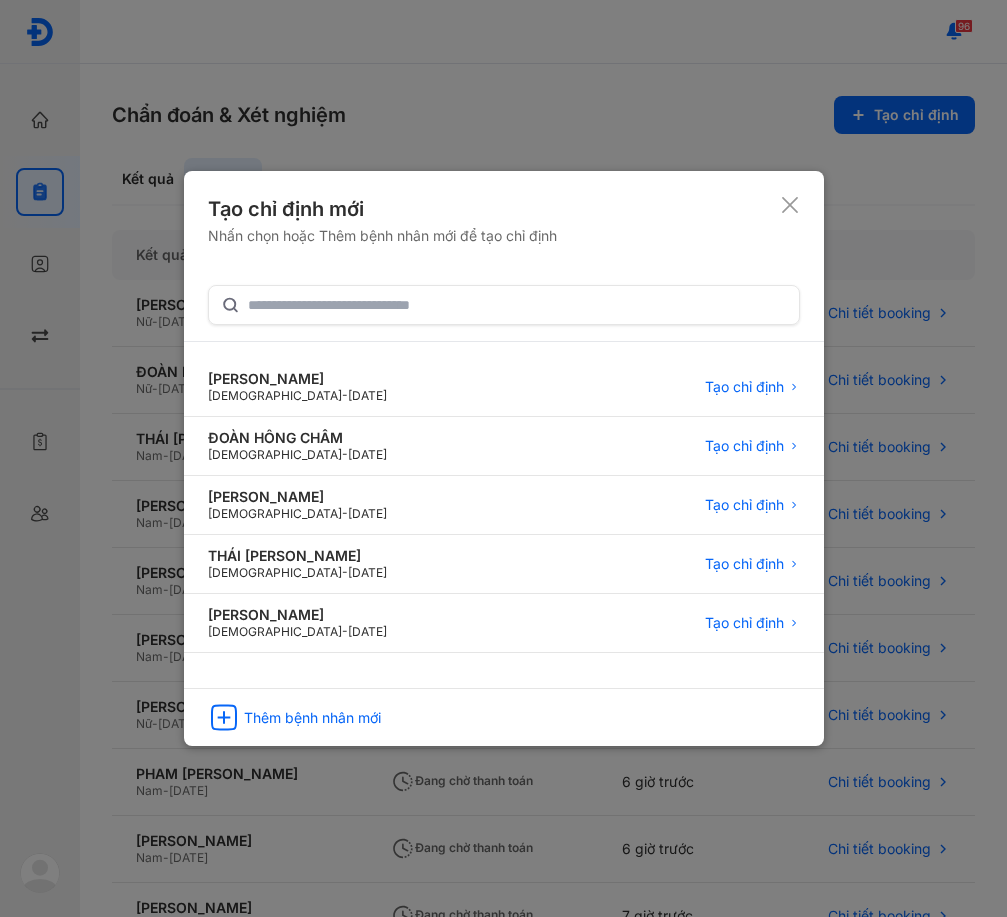 click on "Tạo chỉ định mới Nhấn chọn hoặc Thêm bệnh nhân mới để tạo chỉ định" at bounding box center (504, 240) 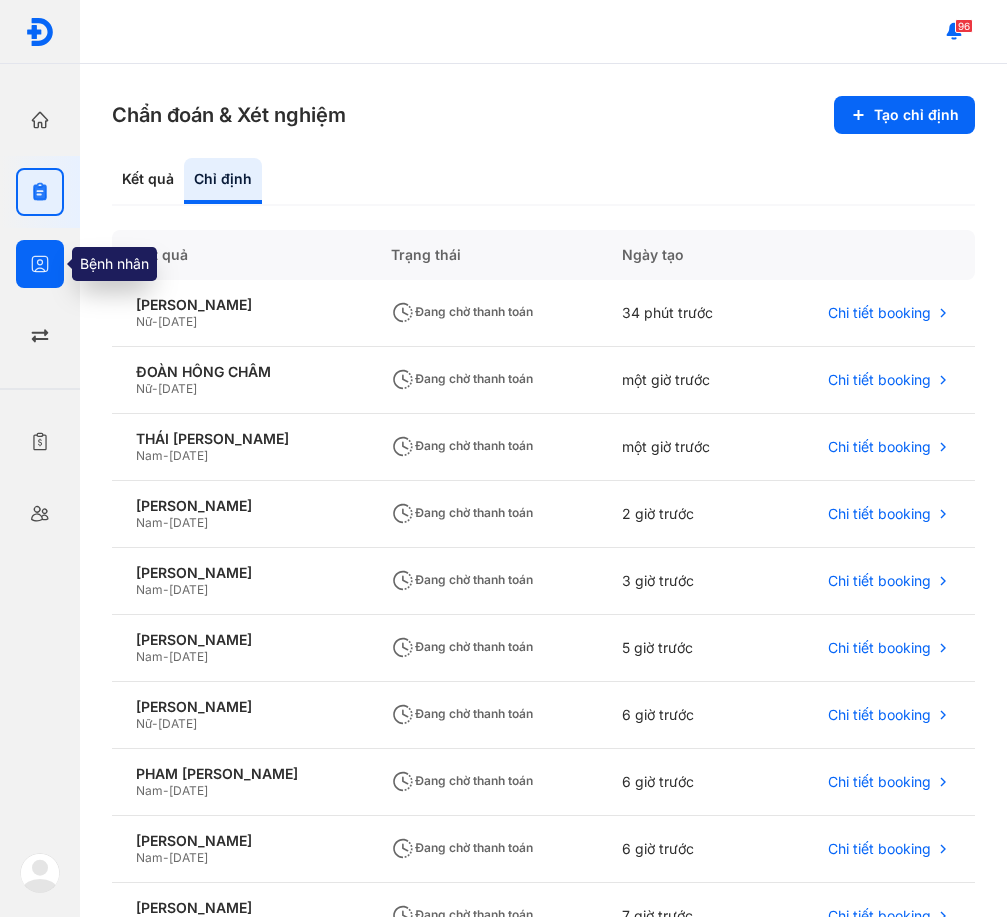 click at bounding box center (40, 264) 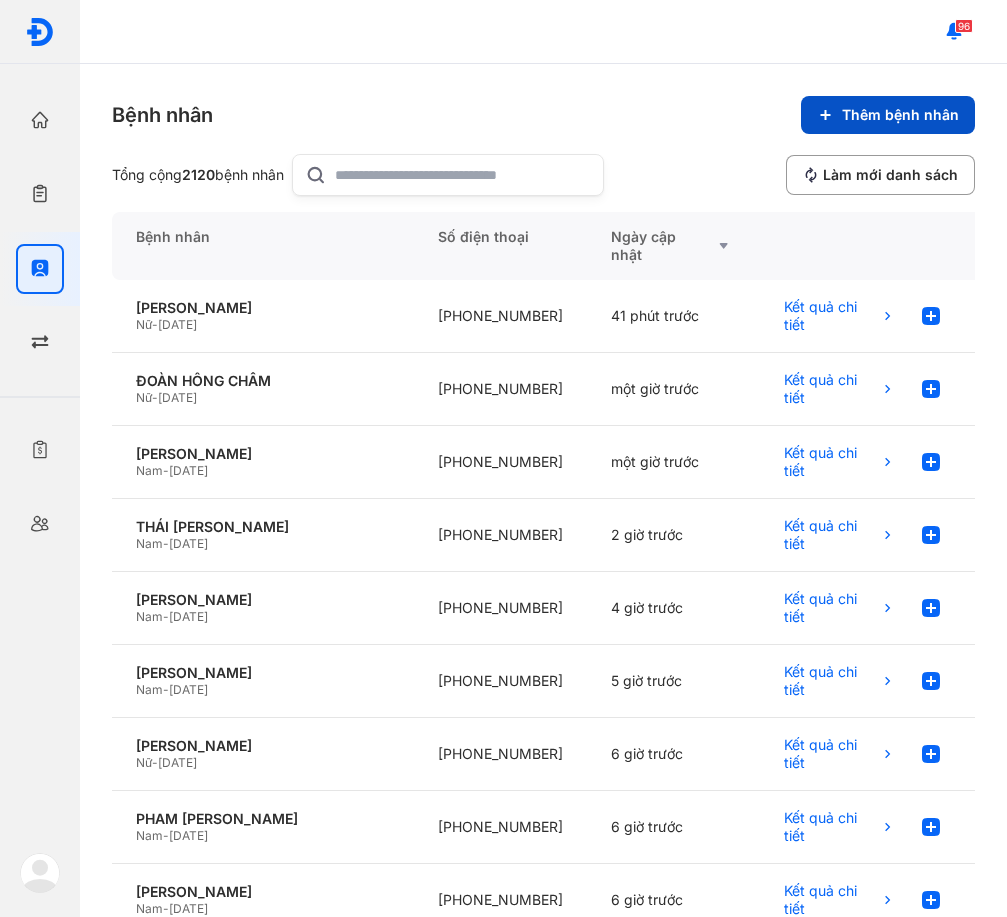 click on "Thêm bệnh nhân" 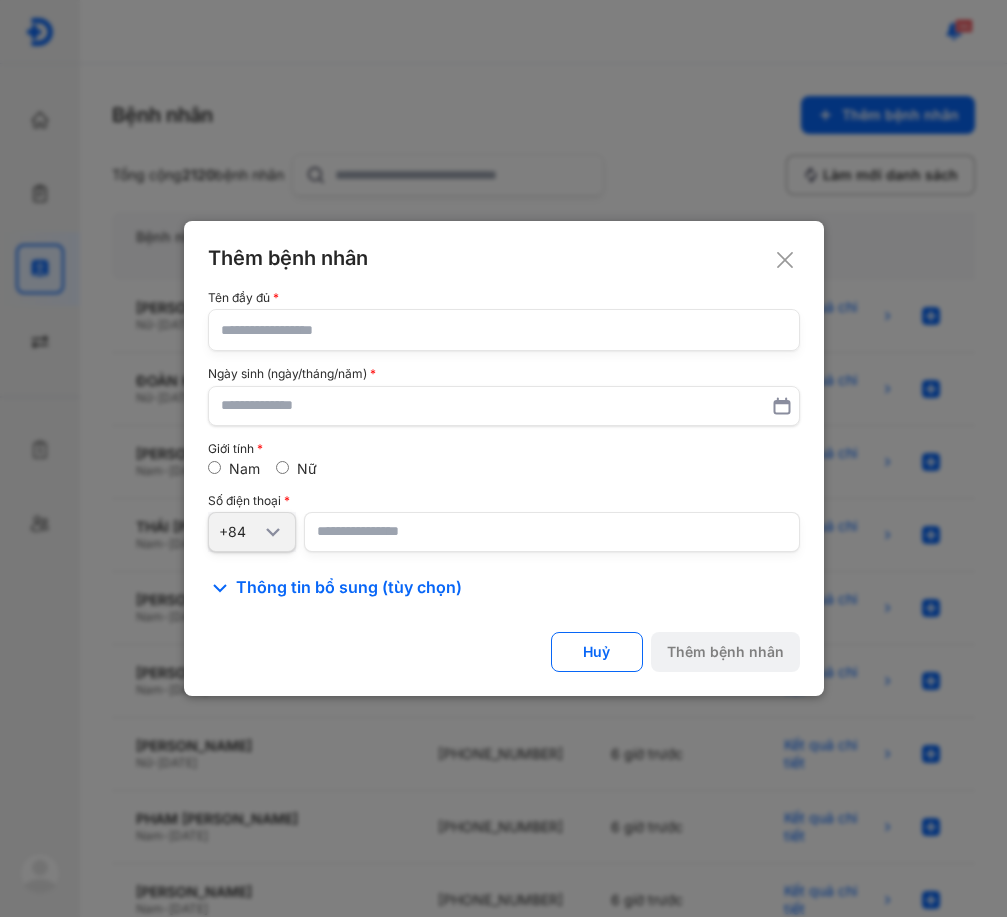 click 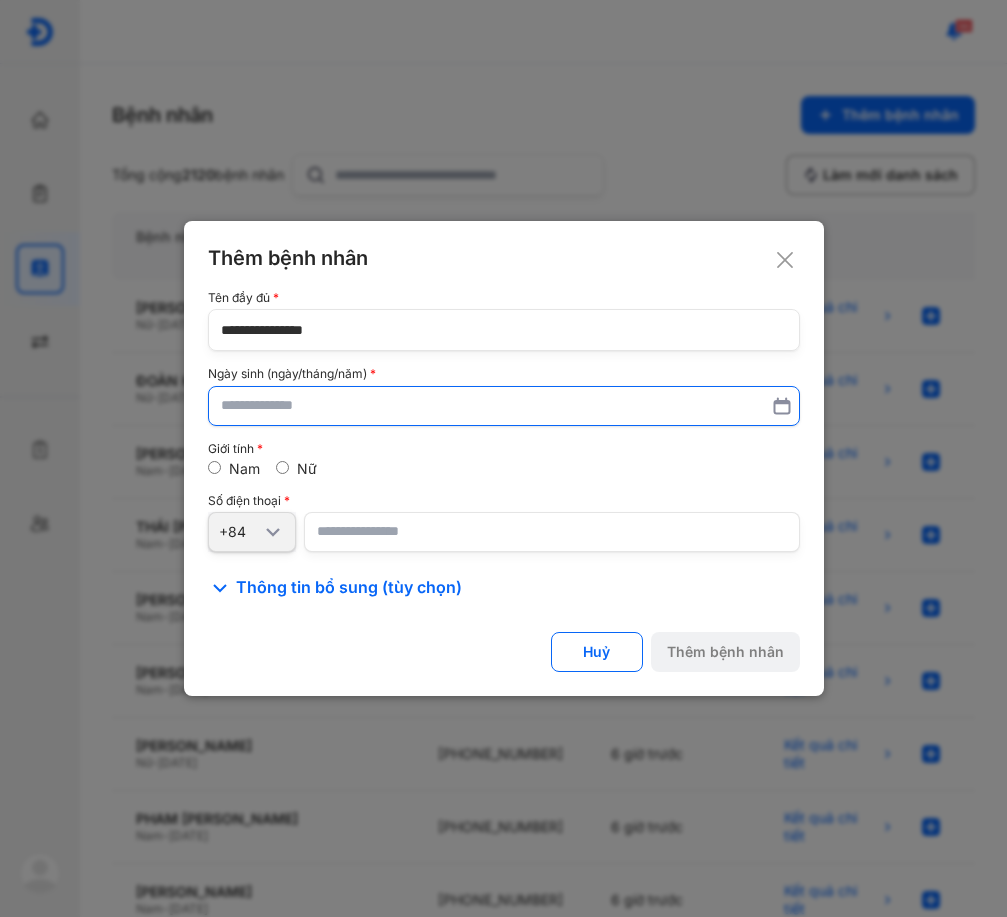 type on "**********" 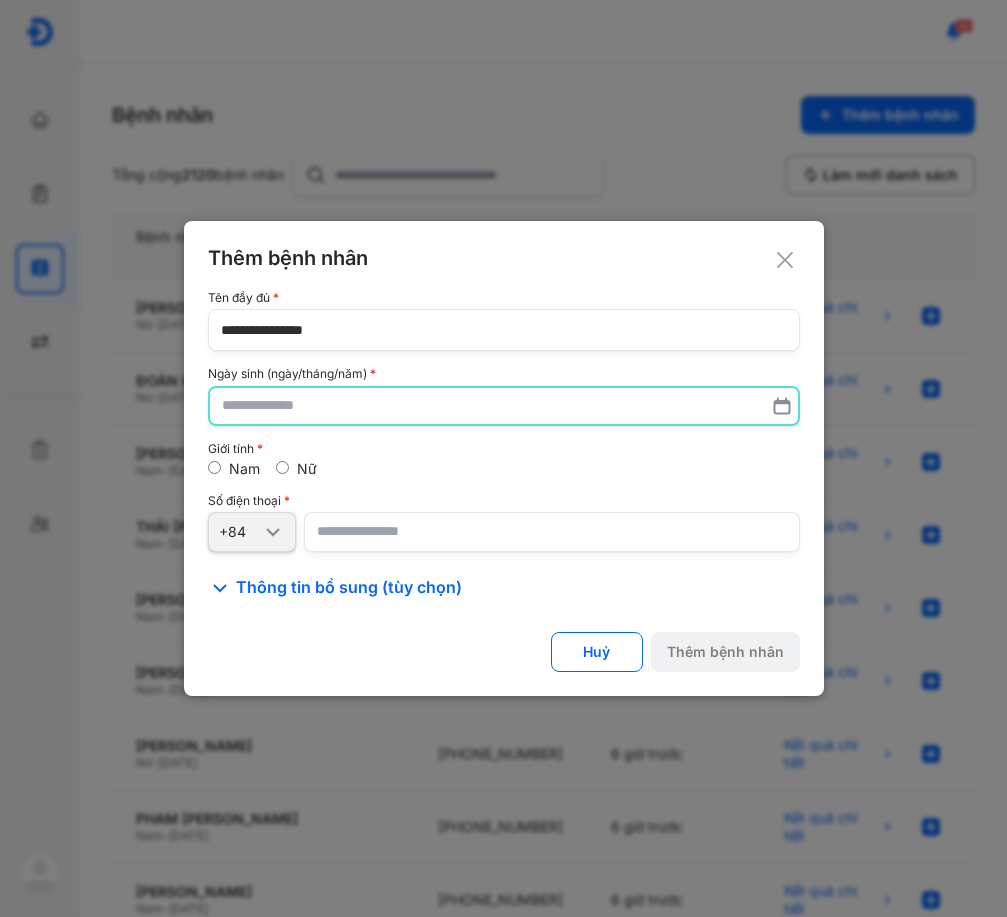 click at bounding box center (504, 406) 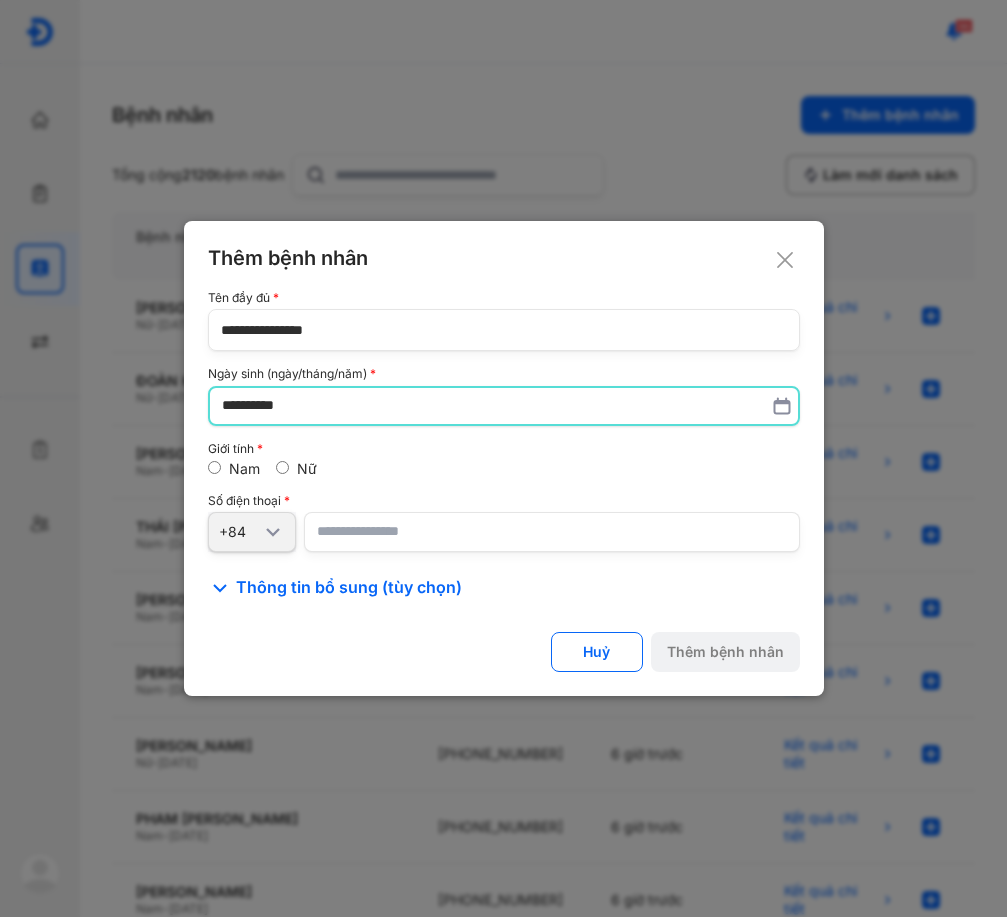 type on "**********" 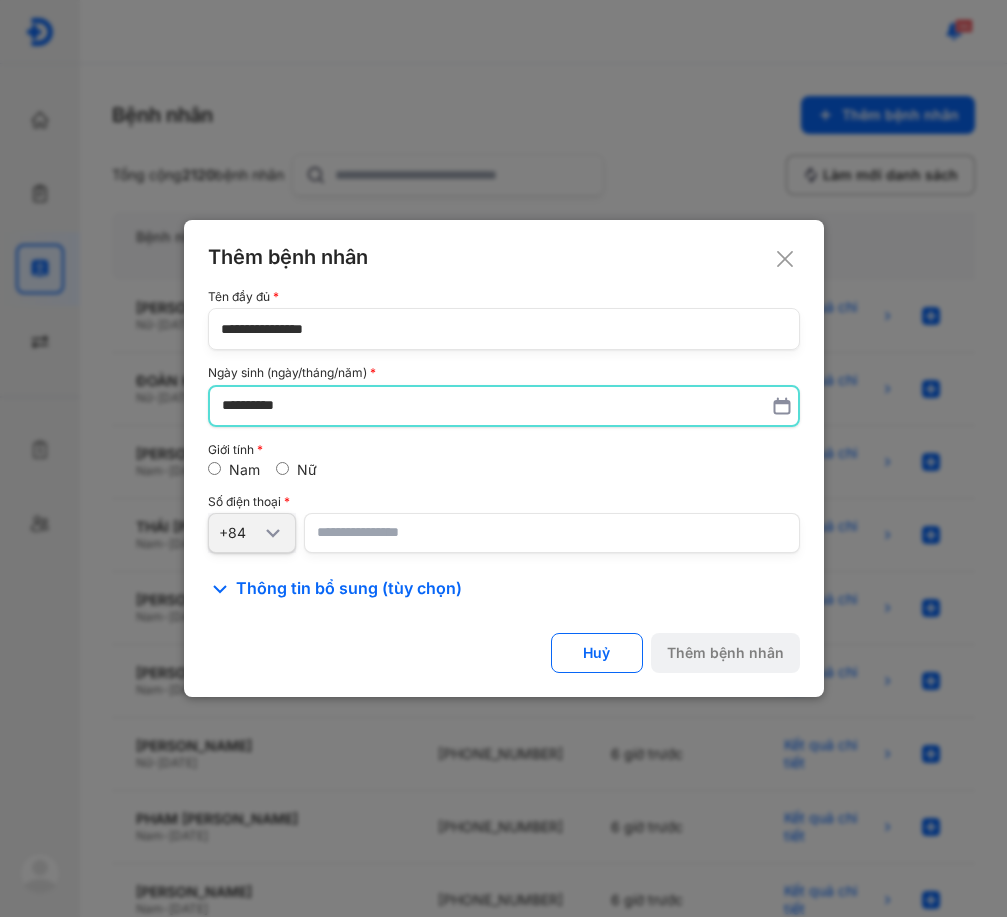 click at bounding box center [552, 533] 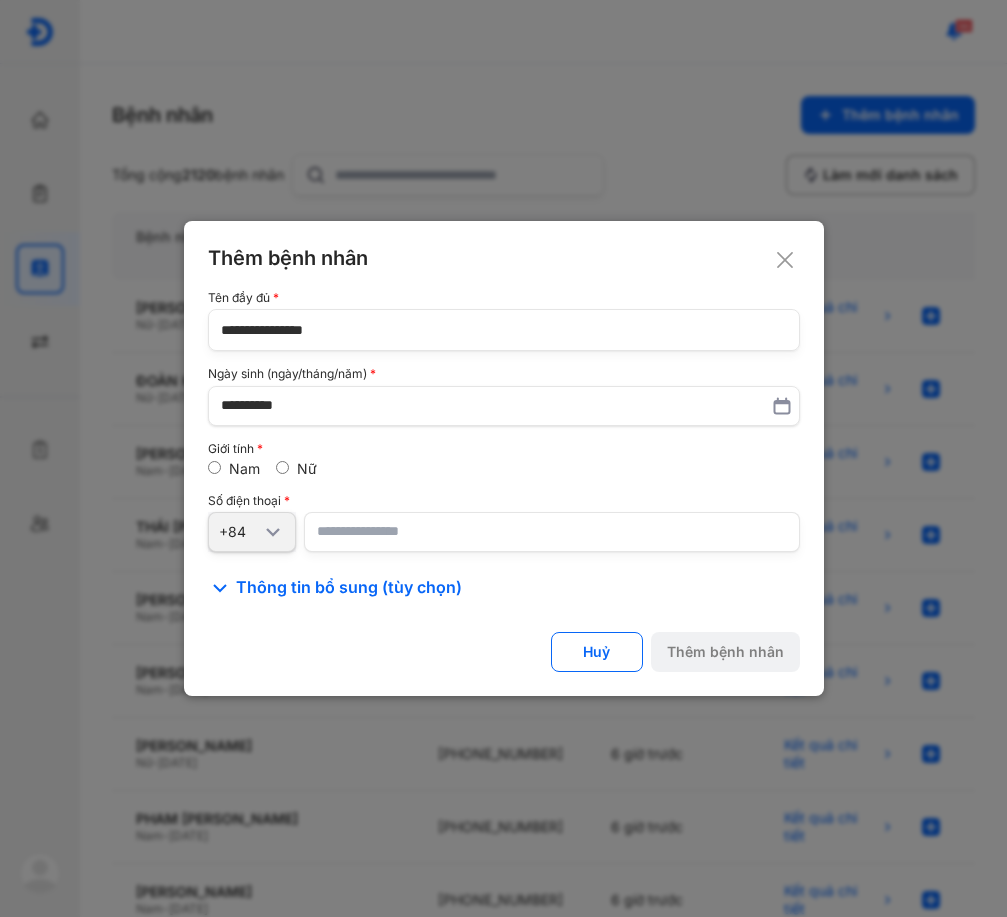 click at bounding box center [552, 532] 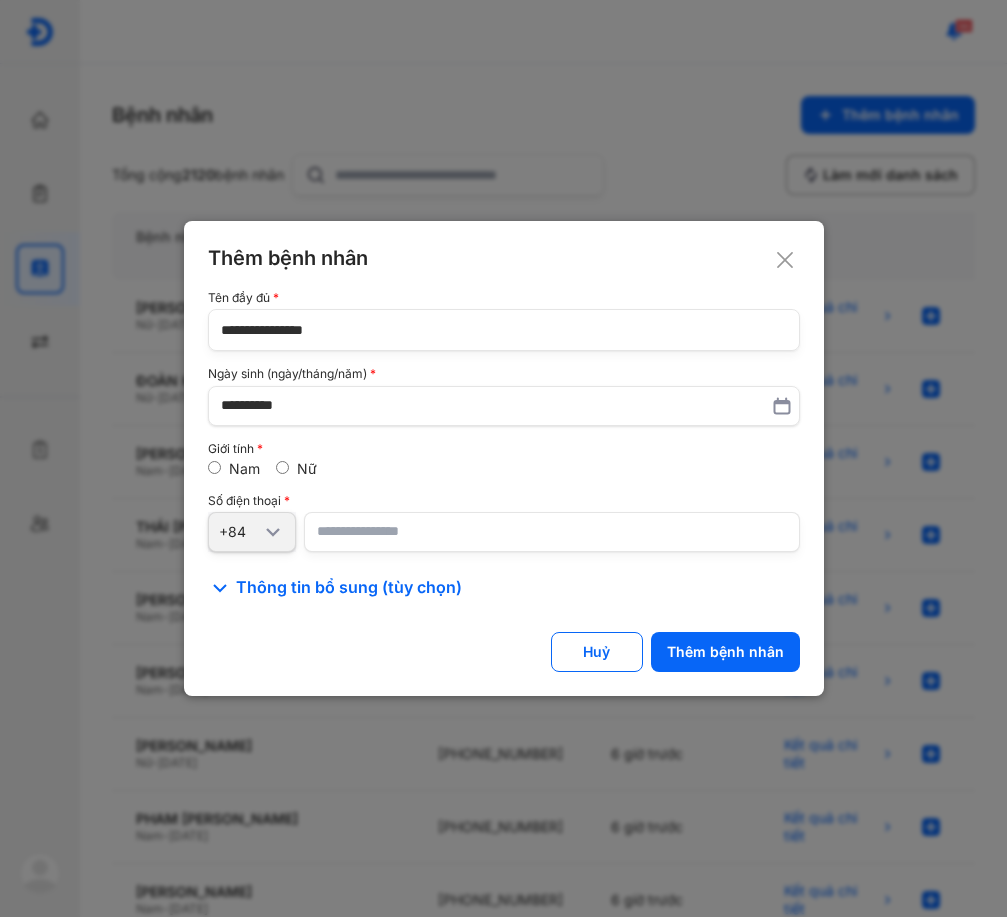 type on "**********" 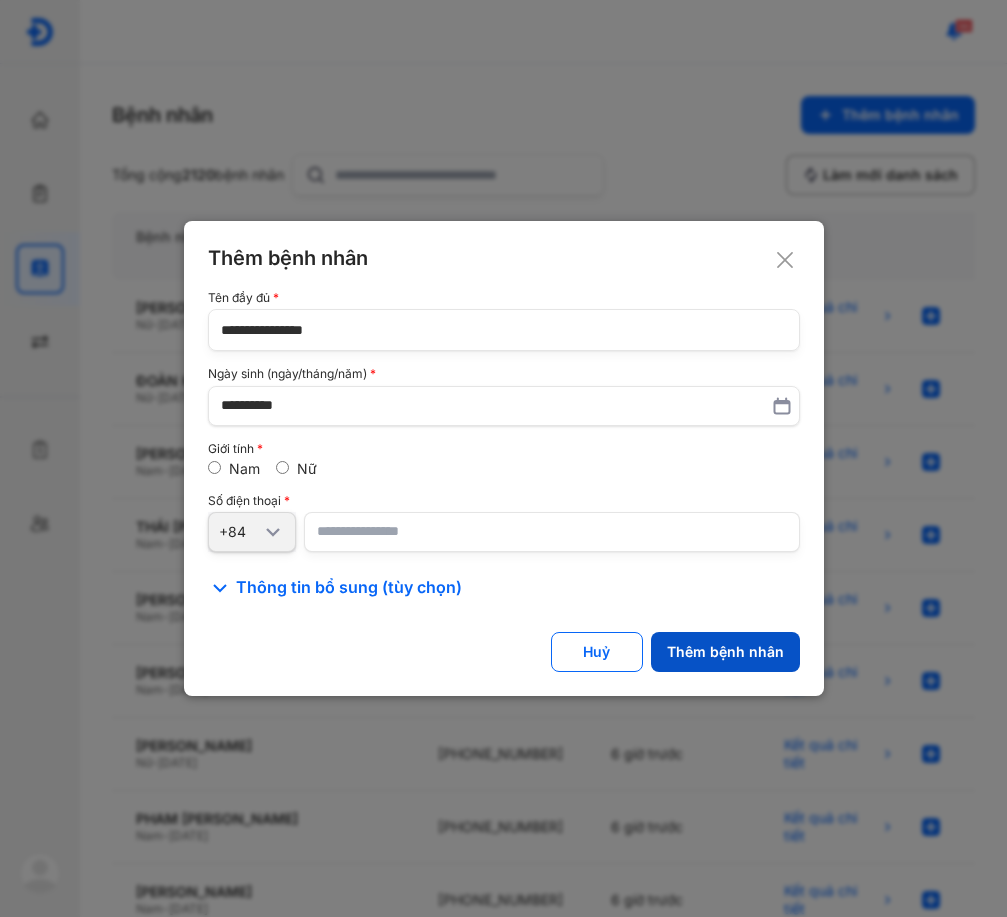 click on "Thêm bệnh nhân" 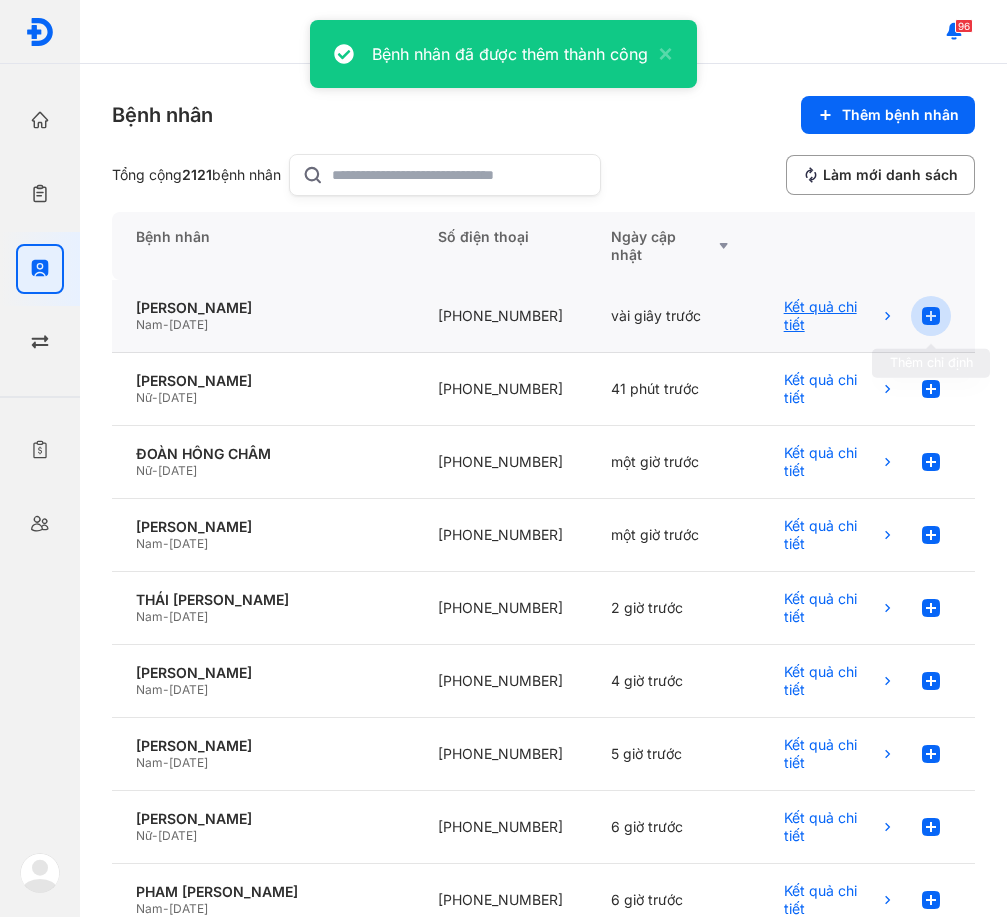 click 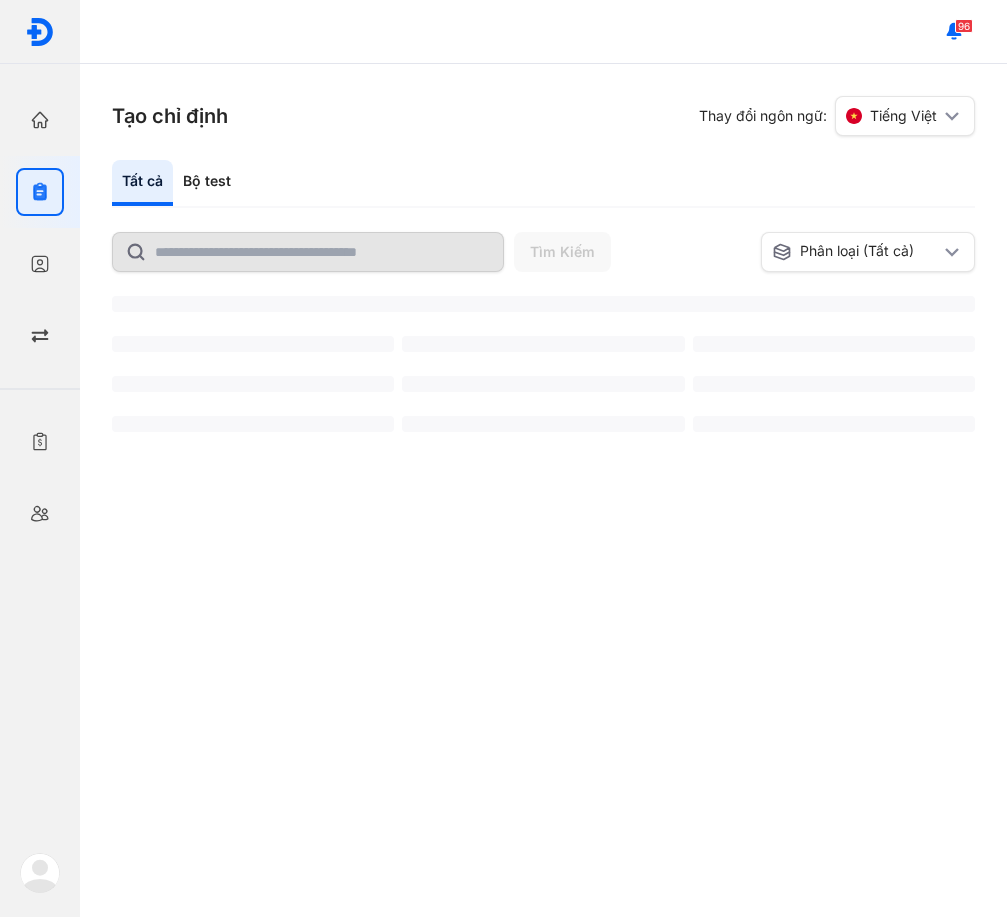 scroll, scrollTop: 0, scrollLeft: 0, axis: both 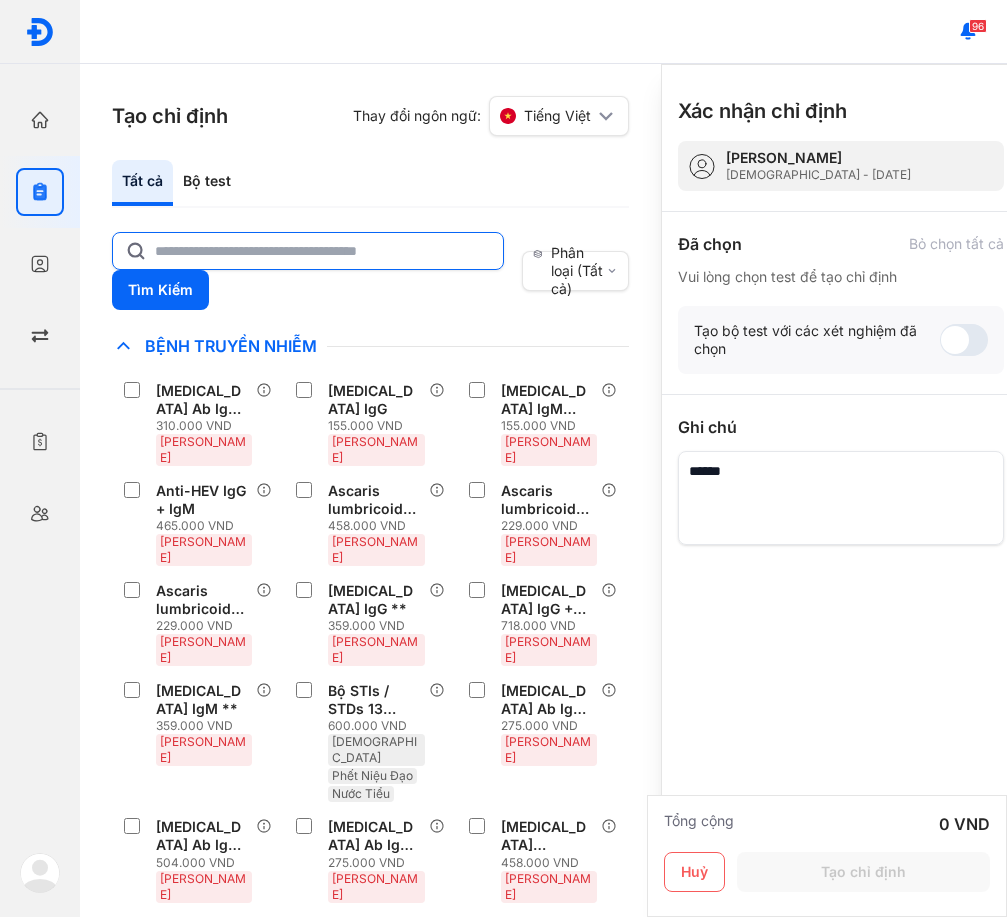 click 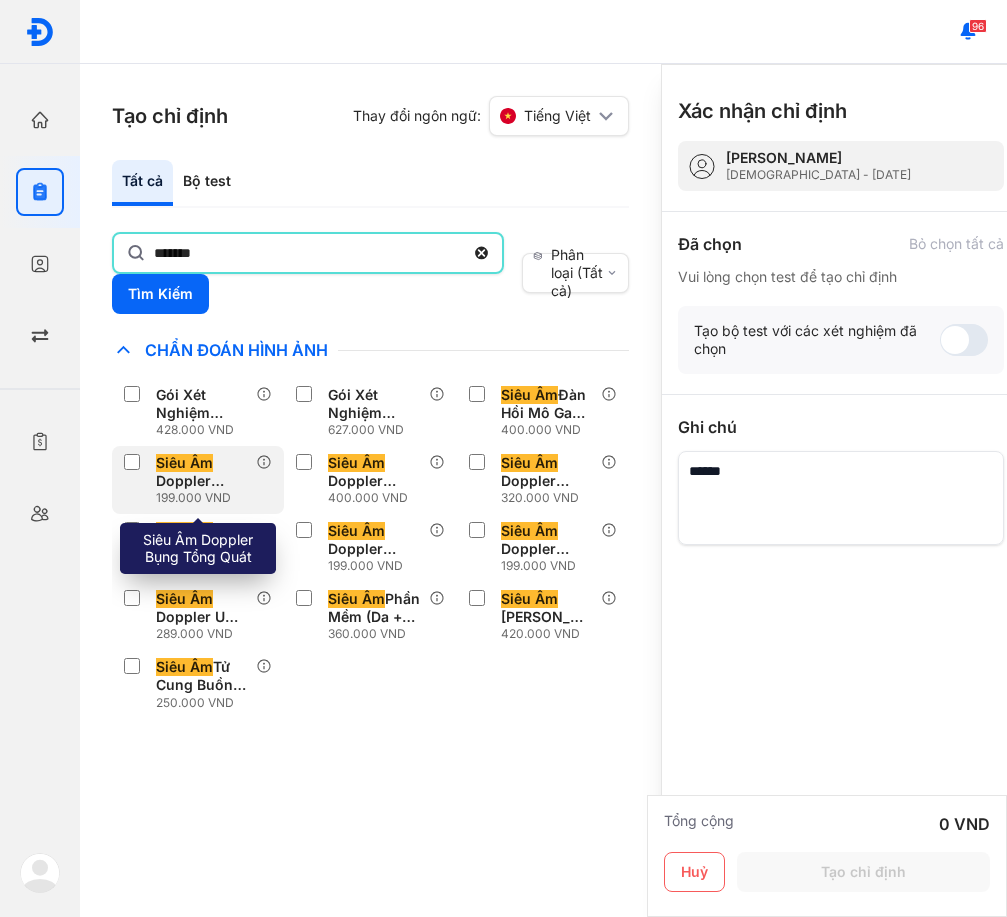 click on "Siêu Âm  Doppler Bụng Tổng Quát" at bounding box center [202, 472] 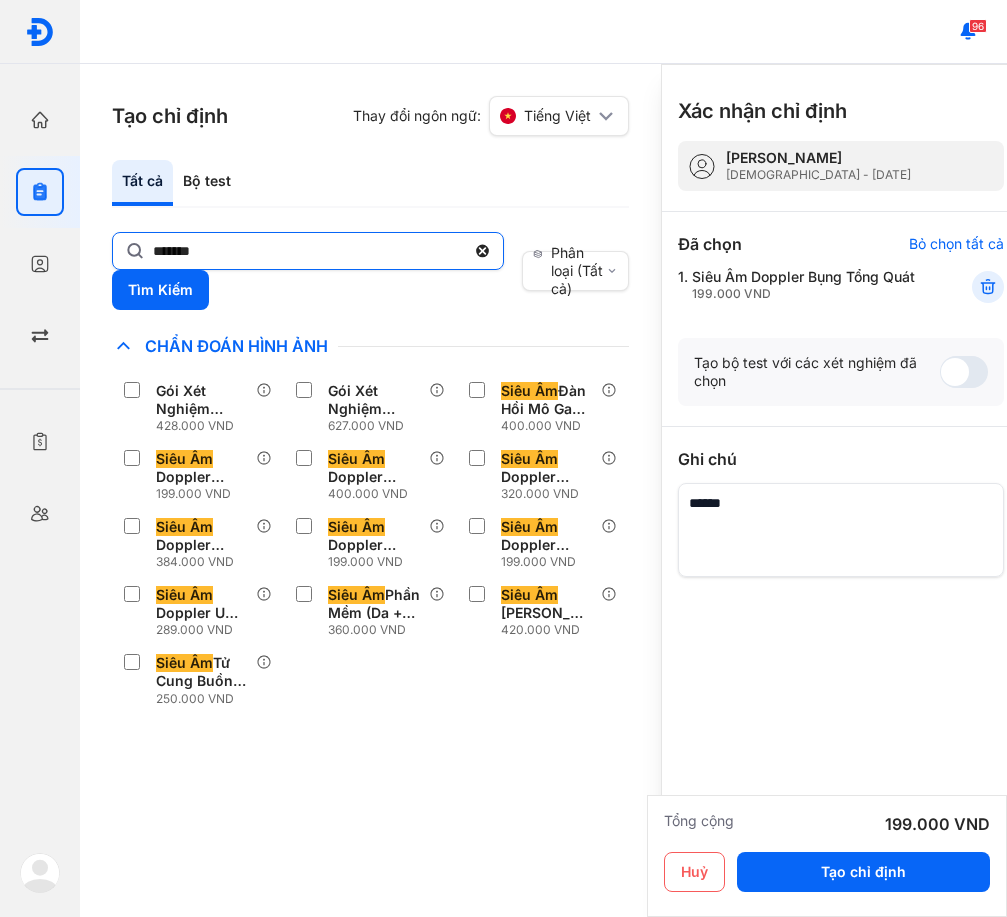 click on "*******" 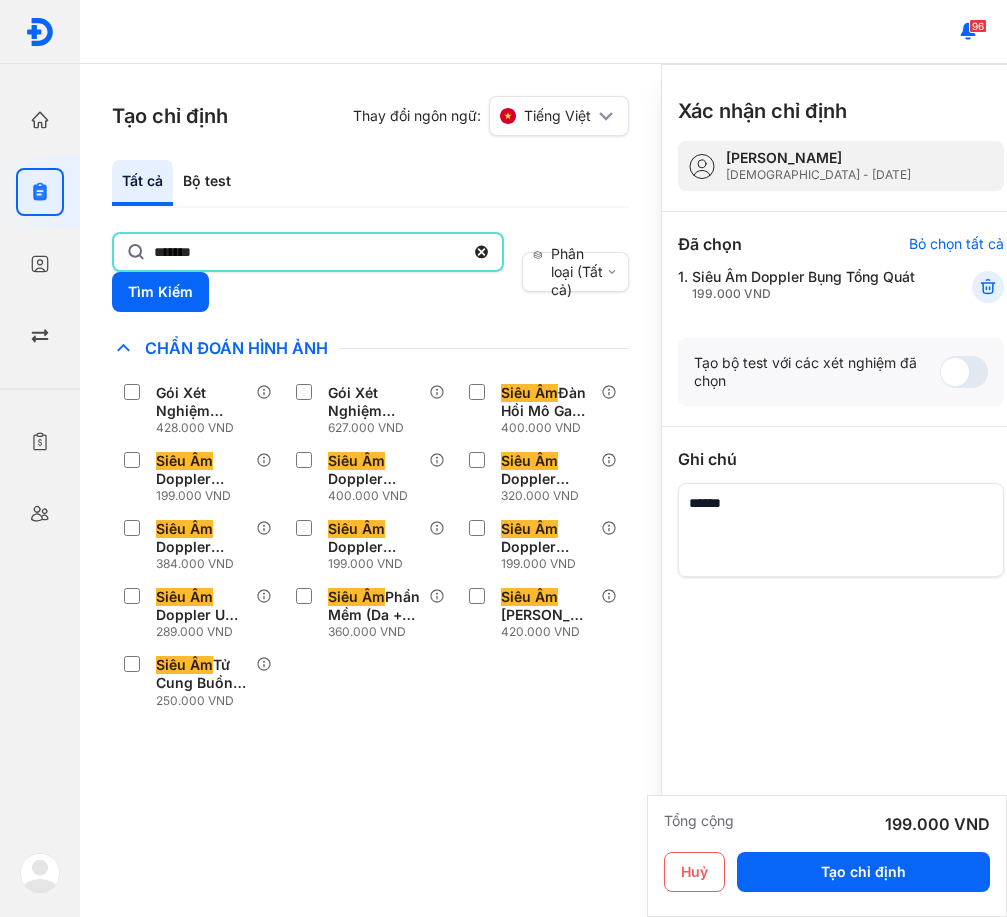 click on "*******" 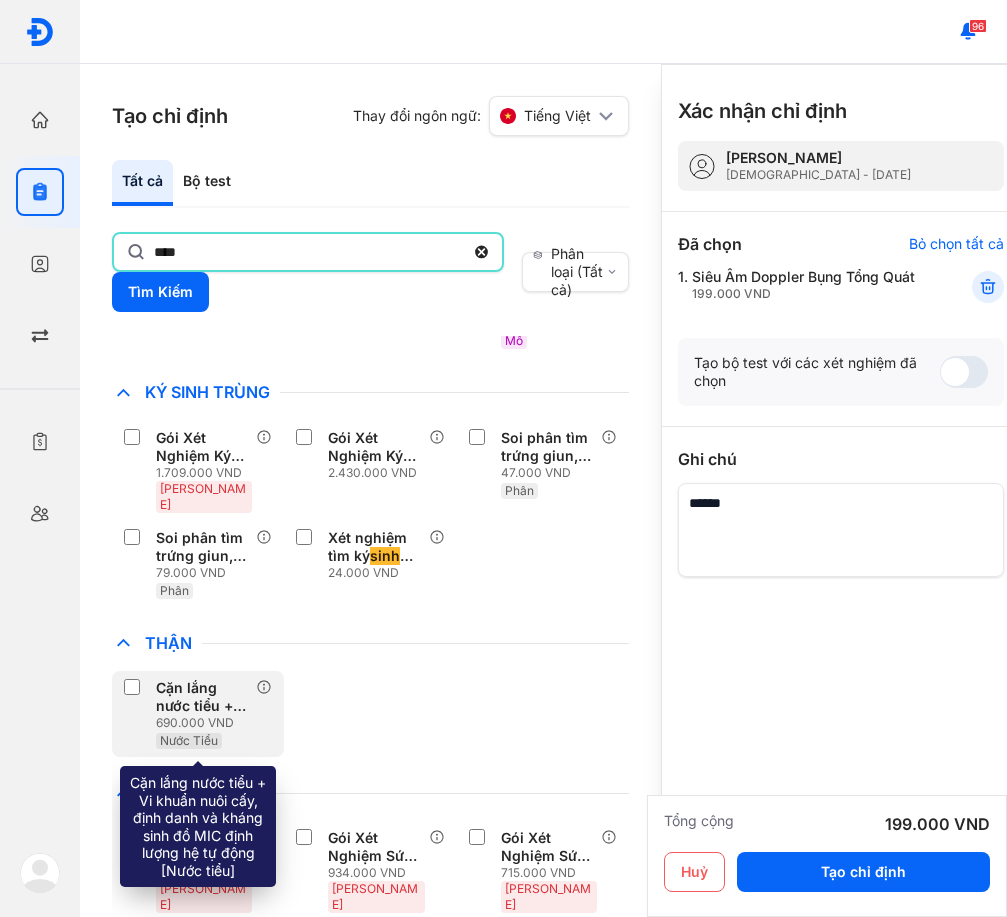 scroll, scrollTop: 900, scrollLeft: 0, axis: vertical 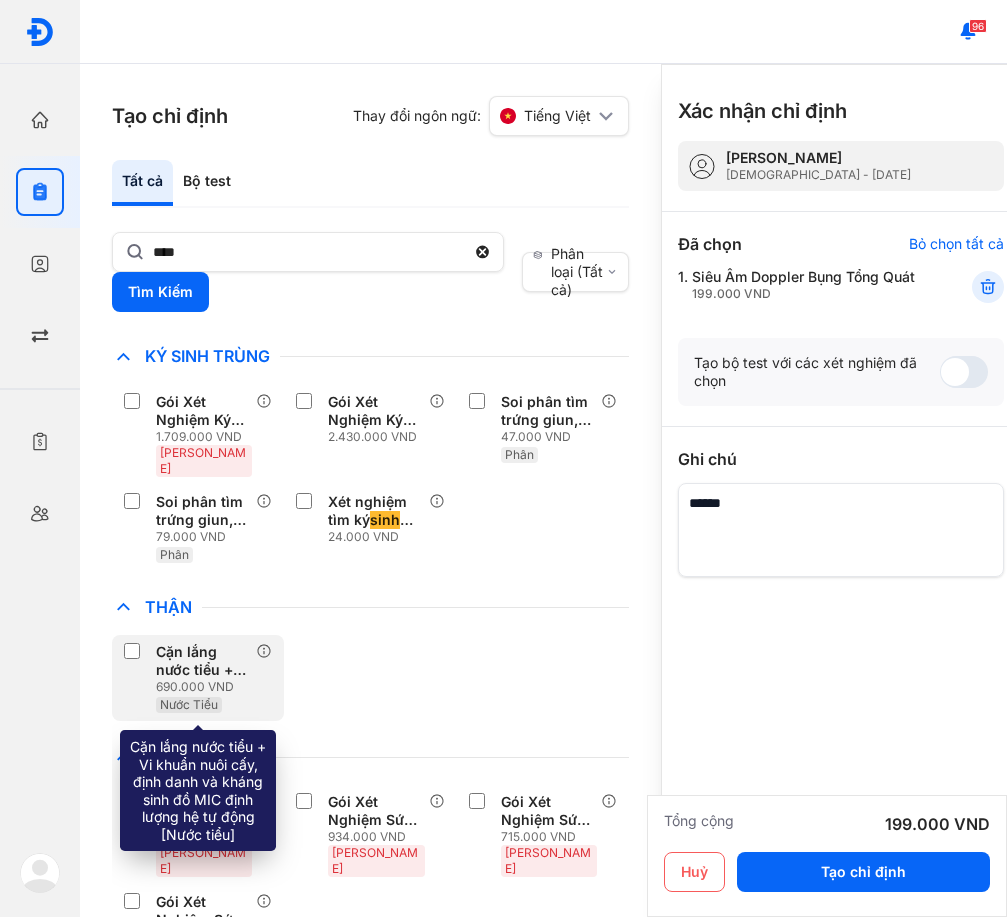 click on "Cặn lắng nước tiểu + Vi khuẩn nuôi cấy, định danh và kháng  sinh  đồ MIC định lượng hệ tự động [Nước tiểu]" at bounding box center (202, 661) 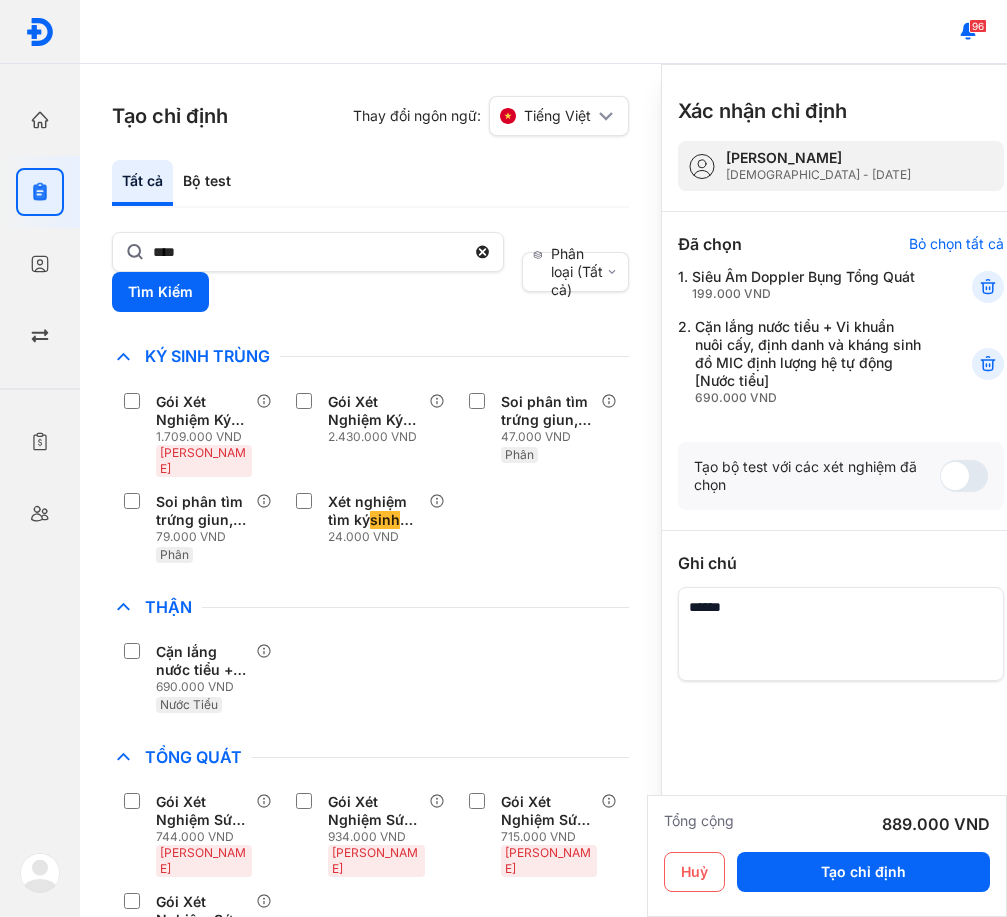 click on "Cặn lắng nước tiểu + Vi khuẩn nuôi cấy, định danh và kháng  sinh  đồ MIC định lượng hệ tự động [Nước tiểu] 690.000 VND Nước Tiểu" at bounding box center (370, 678) 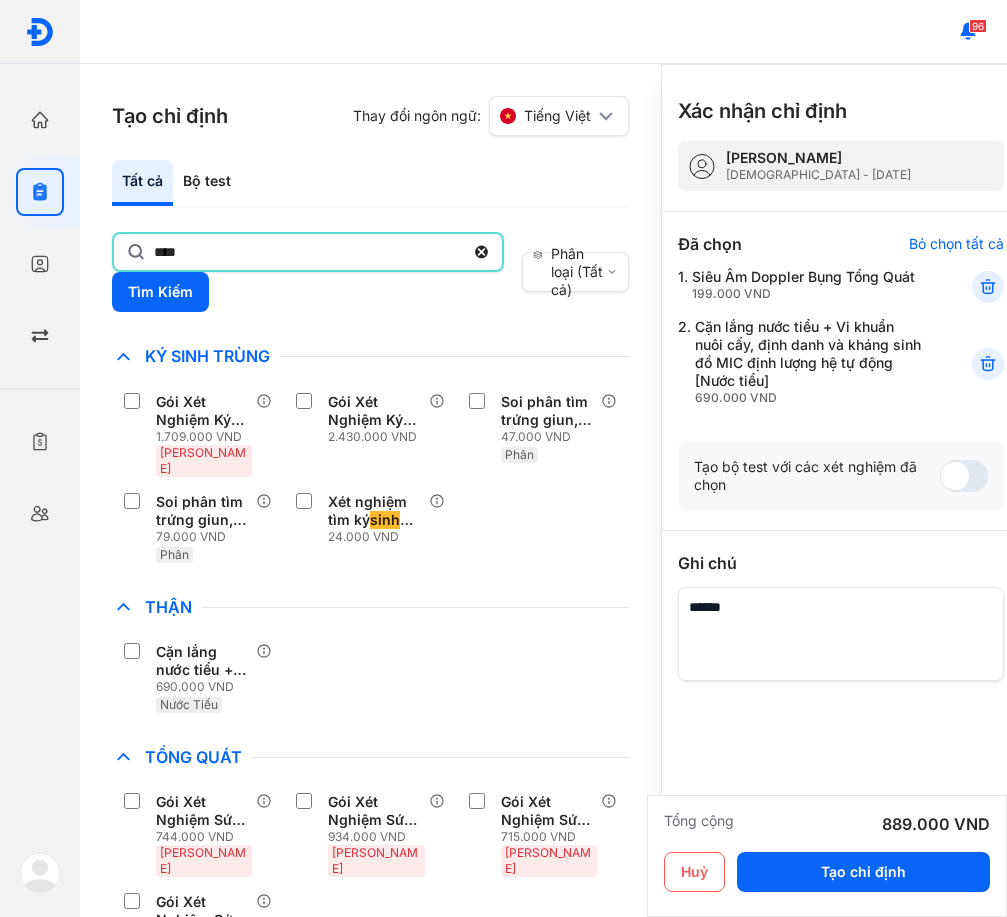 click on "****" 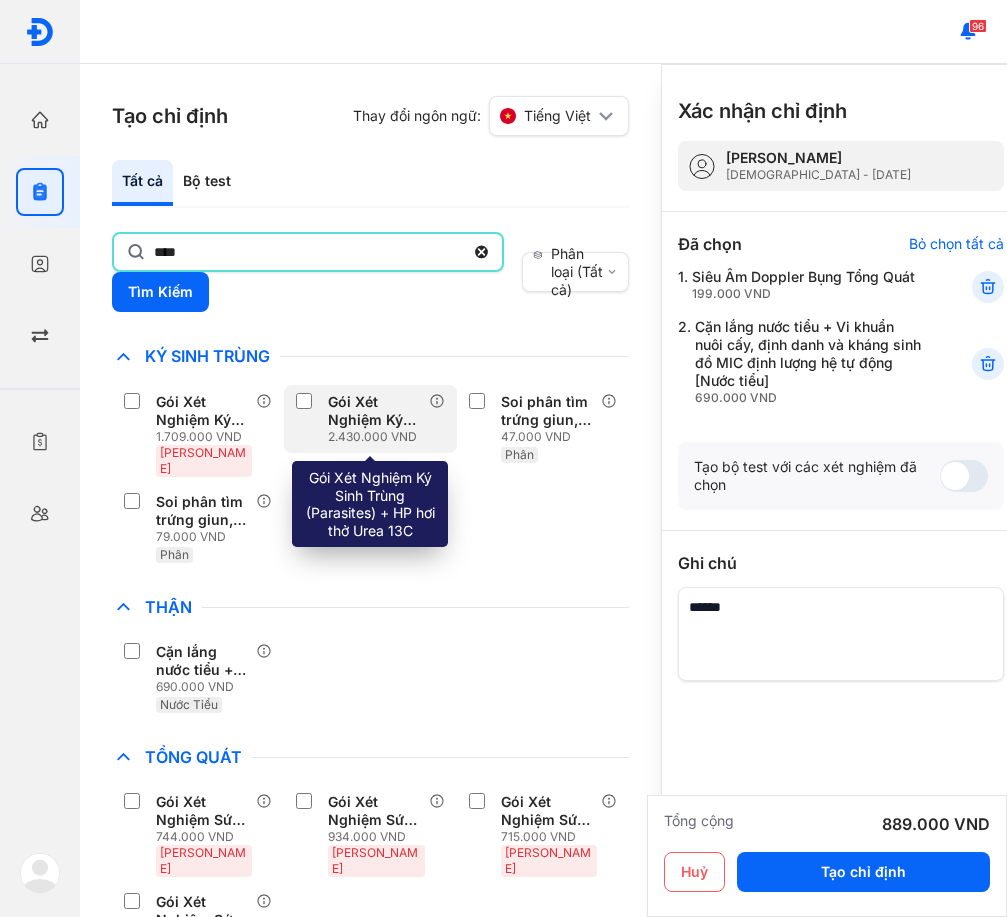 type on "****" 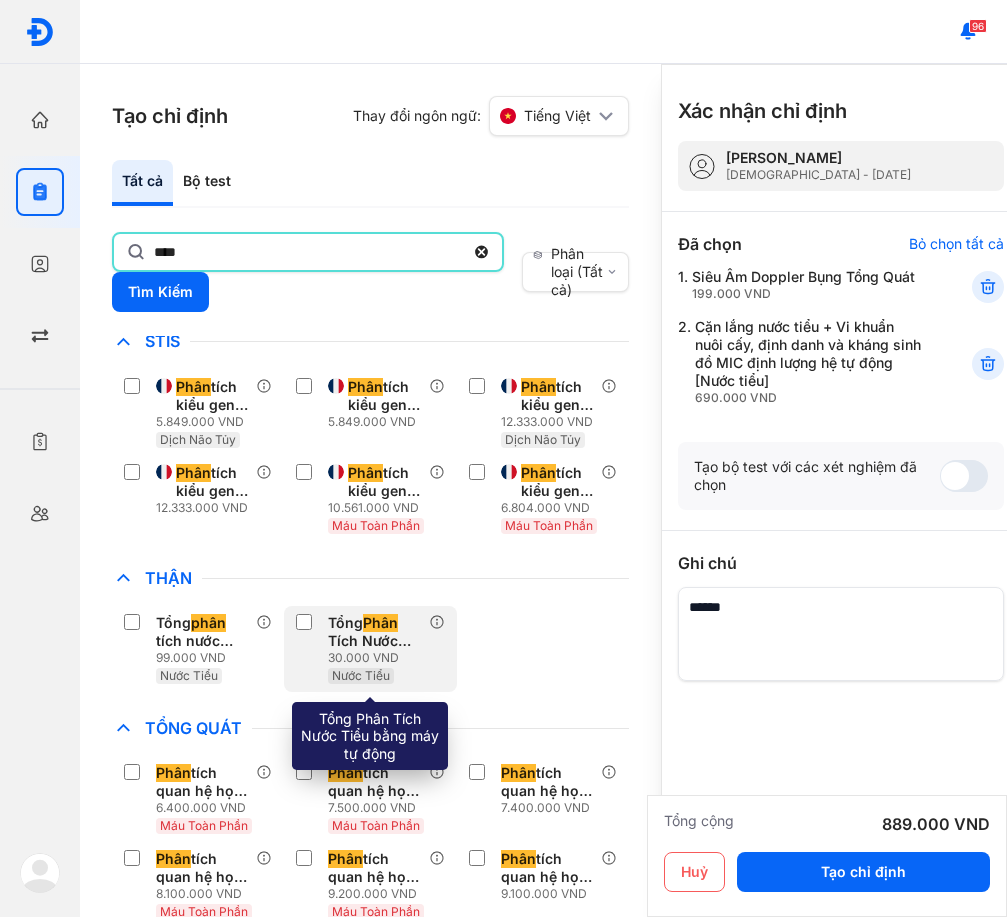 scroll, scrollTop: 1234, scrollLeft: 0, axis: vertical 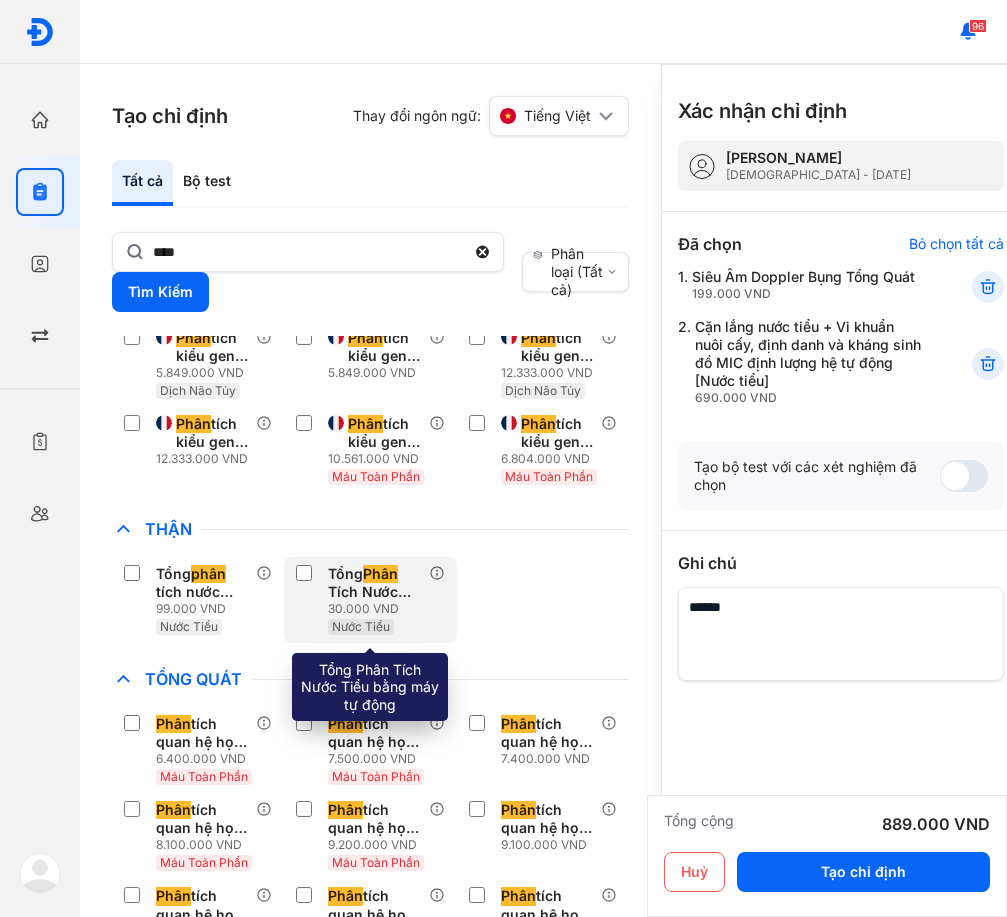 drag, startPoint x: 230, startPoint y: 593, endPoint x: 413, endPoint y: 599, distance: 183.09833 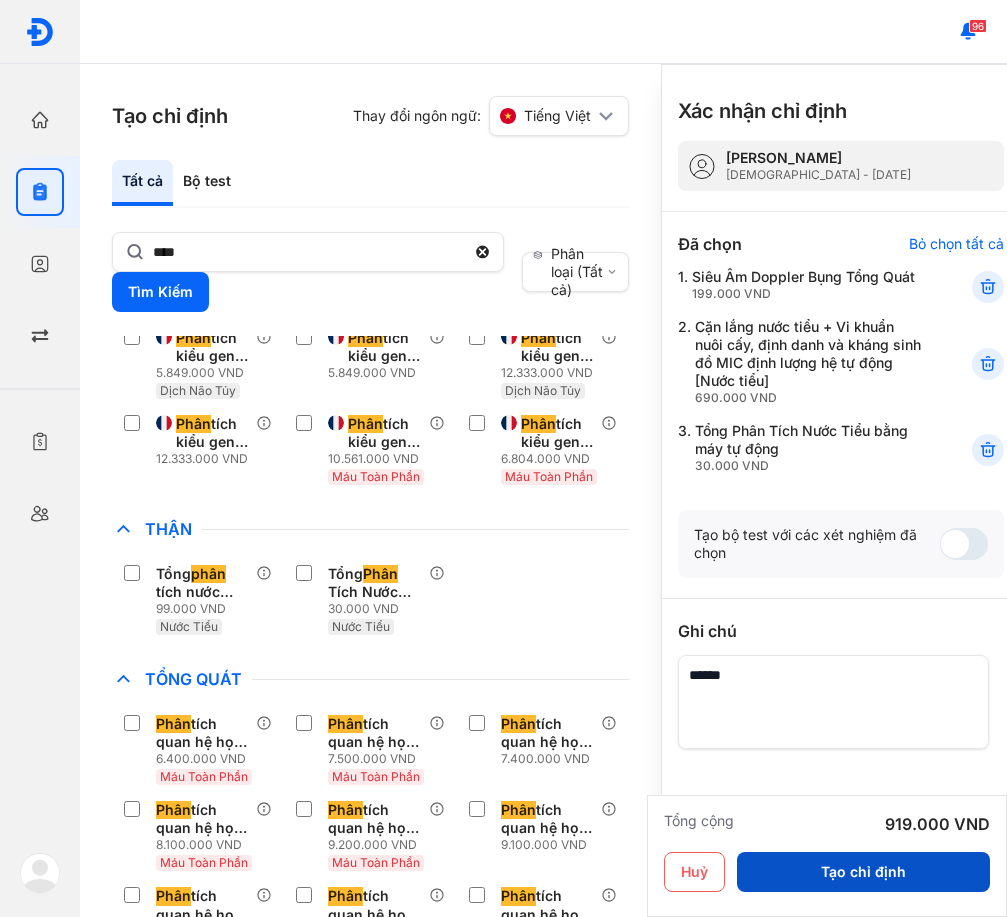 click on "Tạo chỉ định" at bounding box center [863, 872] 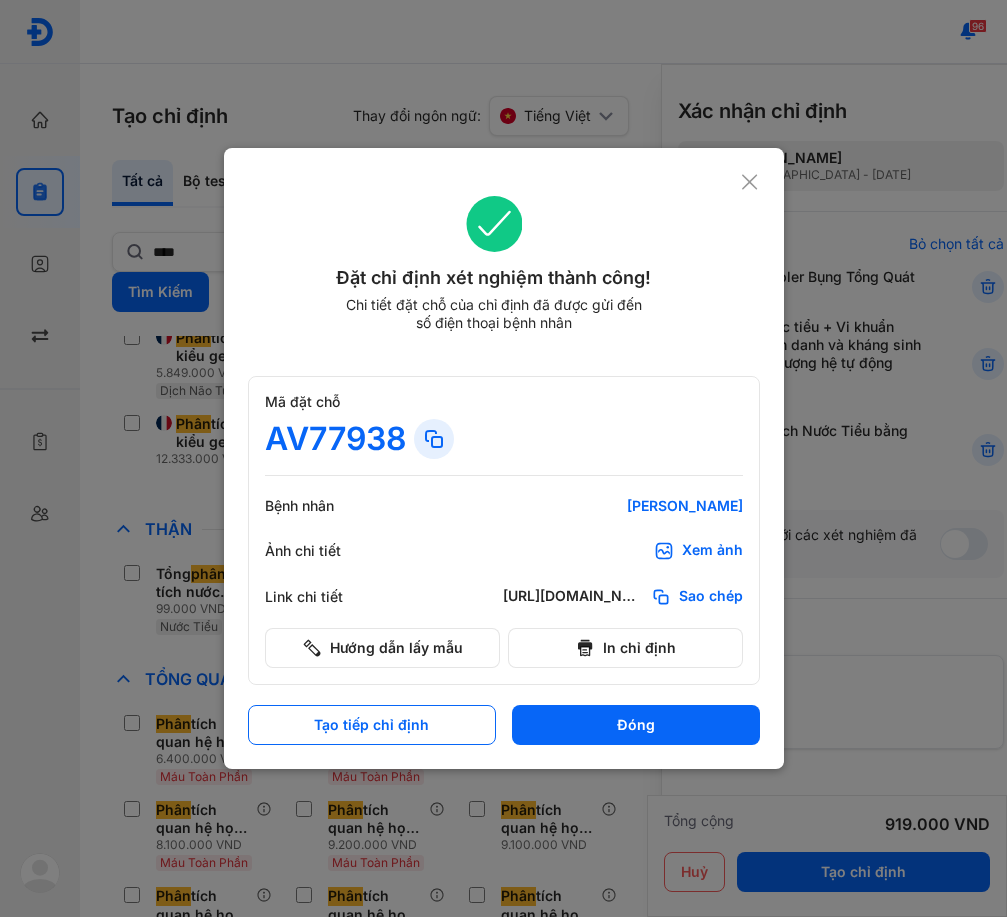 click 